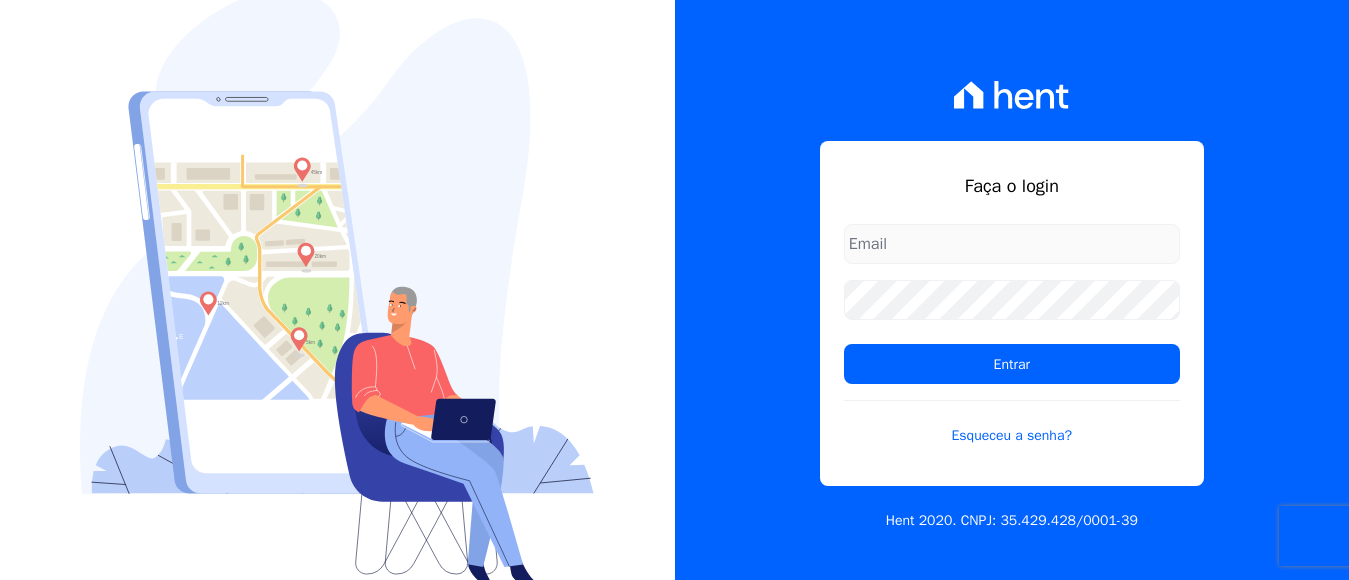 scroll, scrollTop: 0, scrollLeft: 0, axis: both 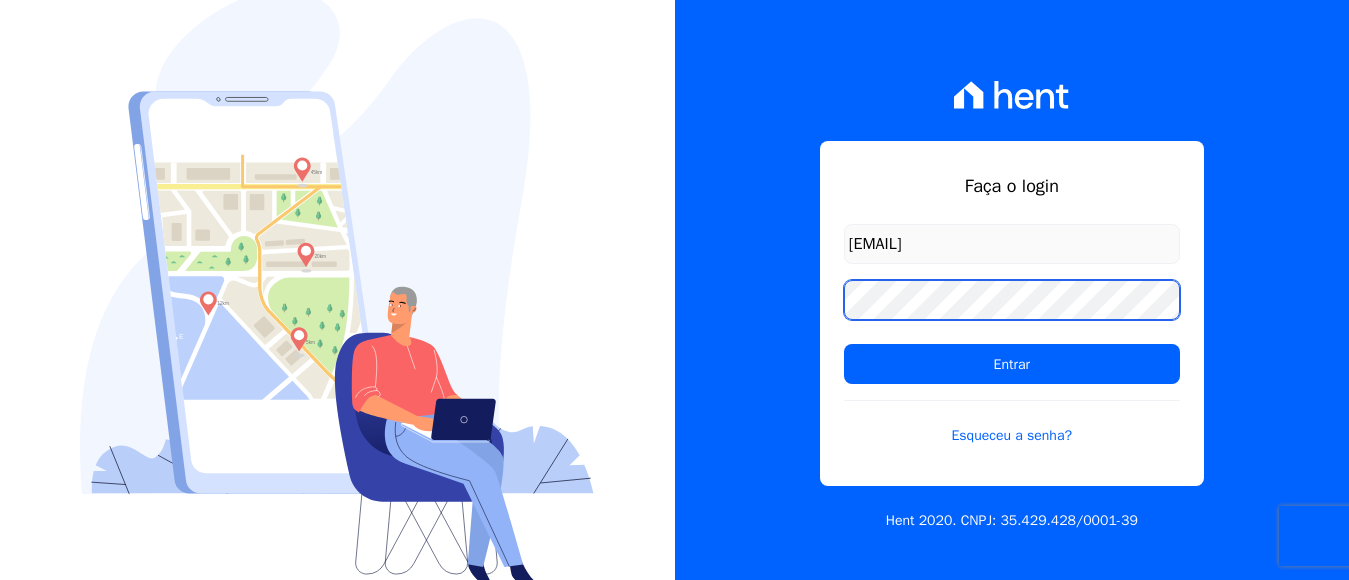 click on "Entrar" at bounding box center (1012, 364) 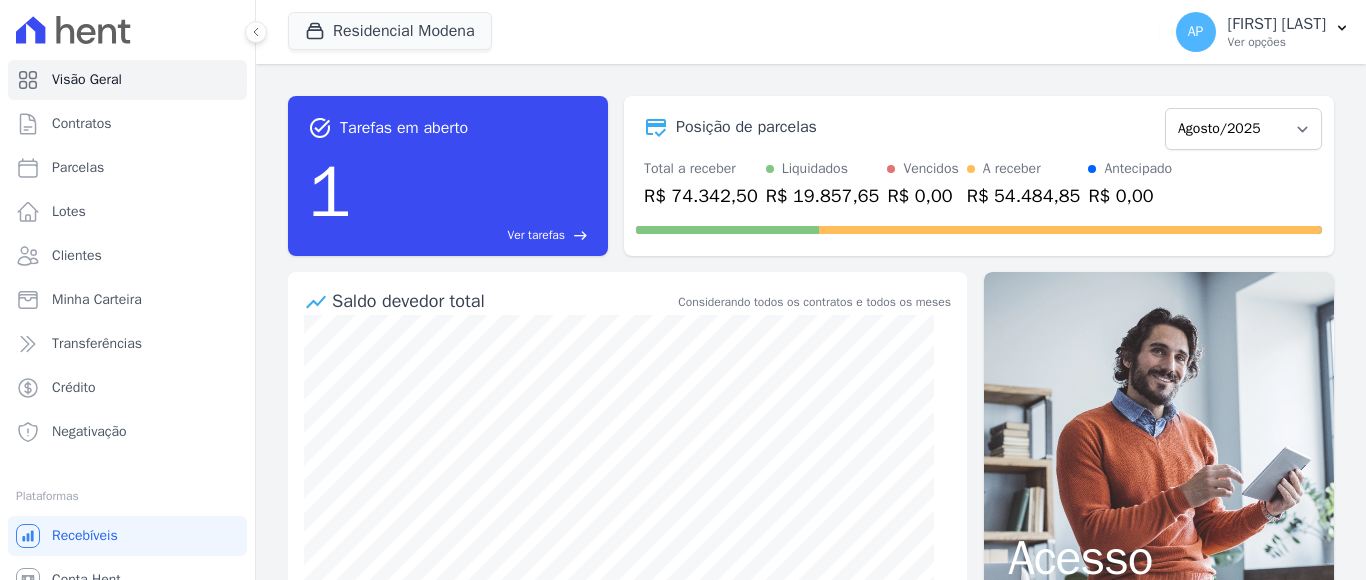 scroll, scrollTop: 0, scrollLeft: 0, axis: both 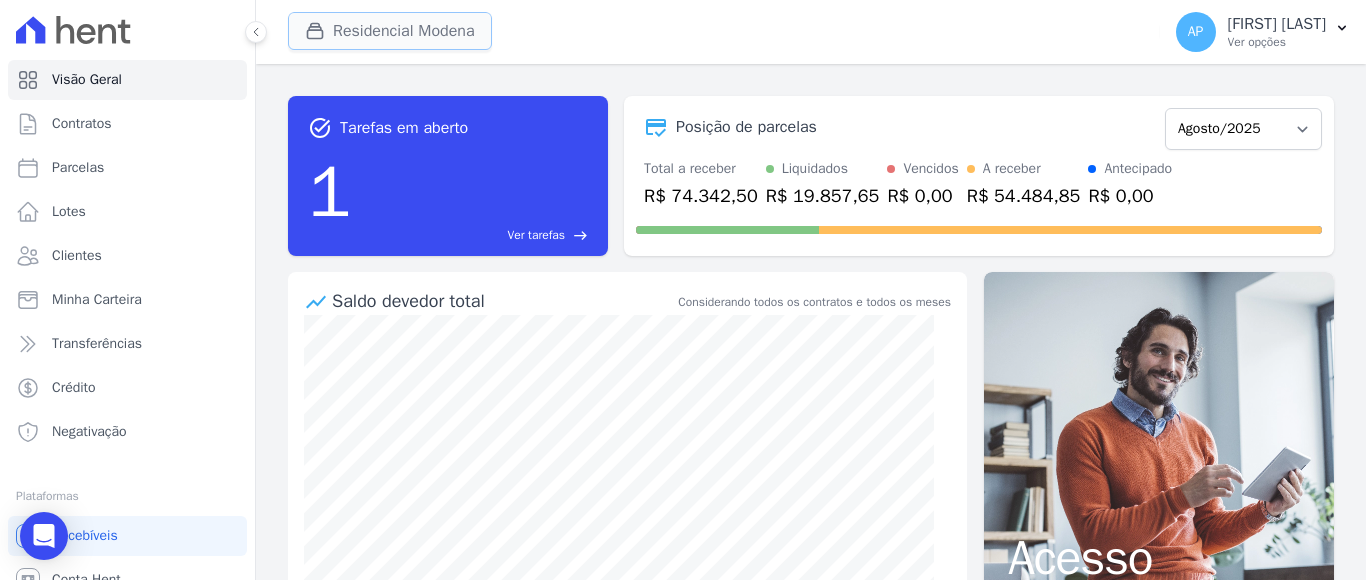 click on "Residencial Modena" at bounding box center (390, 31) 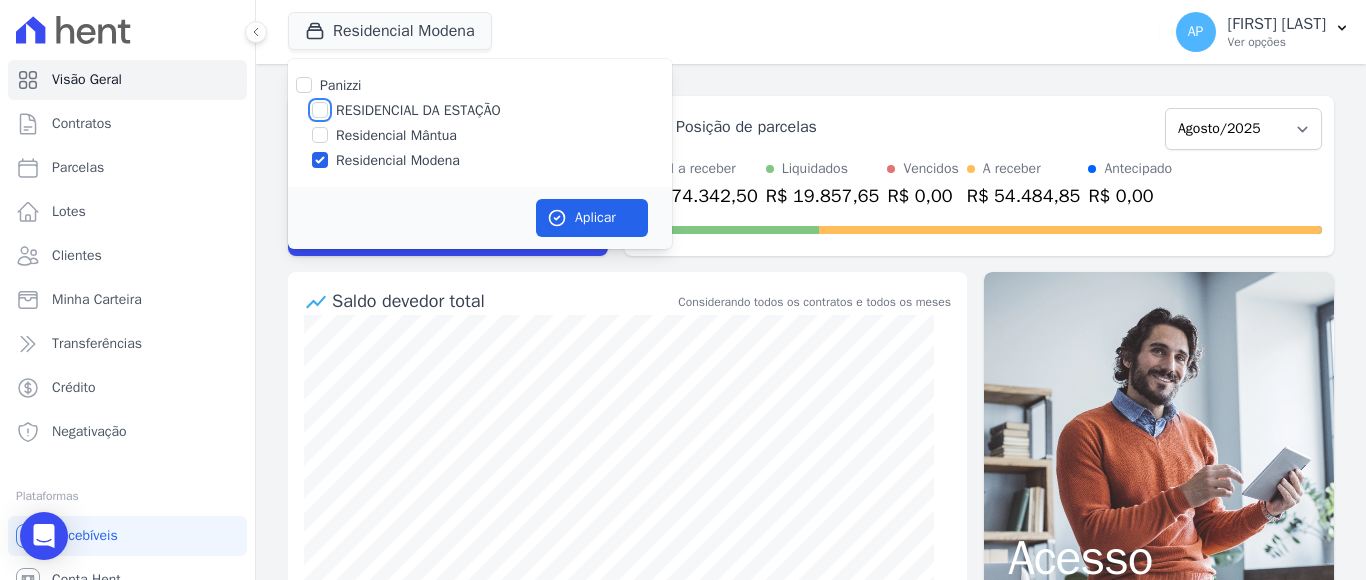 click on "RESIDENCIAL DA ESTAÇÃO" at bounding box center [320, 110] 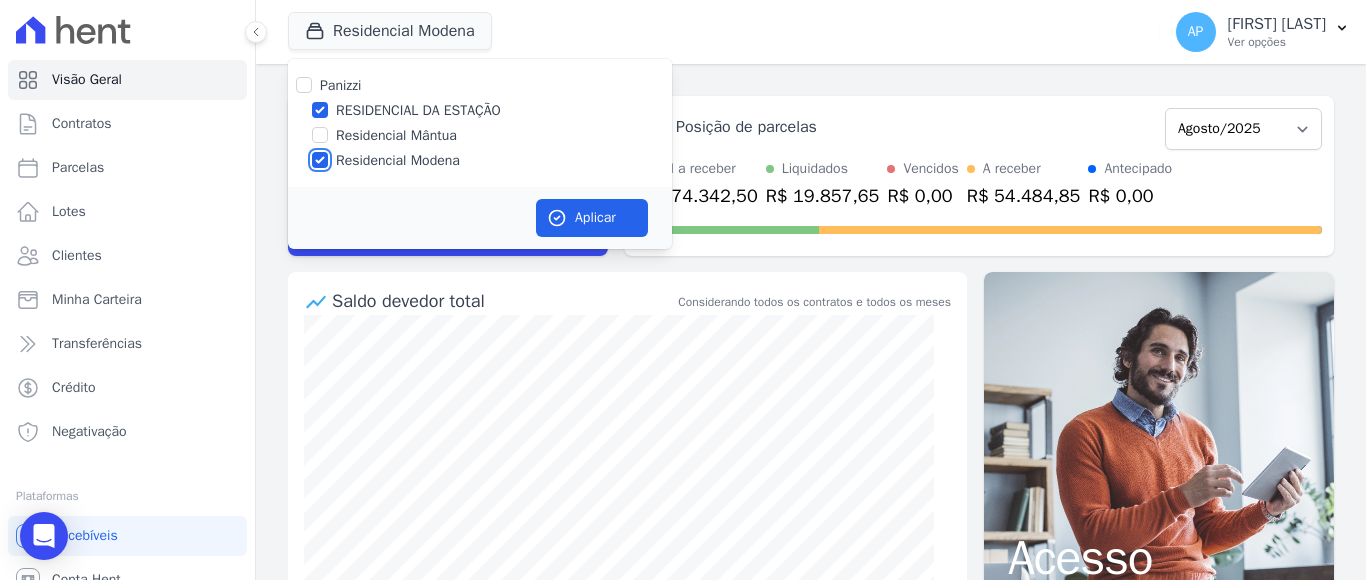 click on "Residencial Modena" at bounding box center (320, 160) 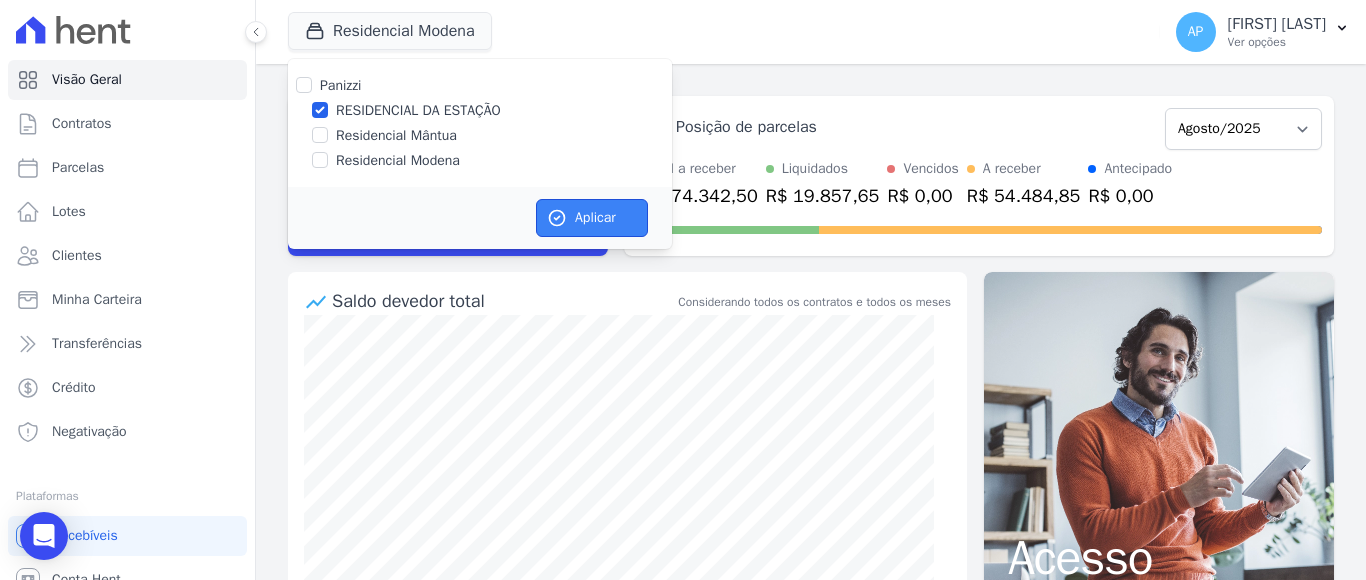click 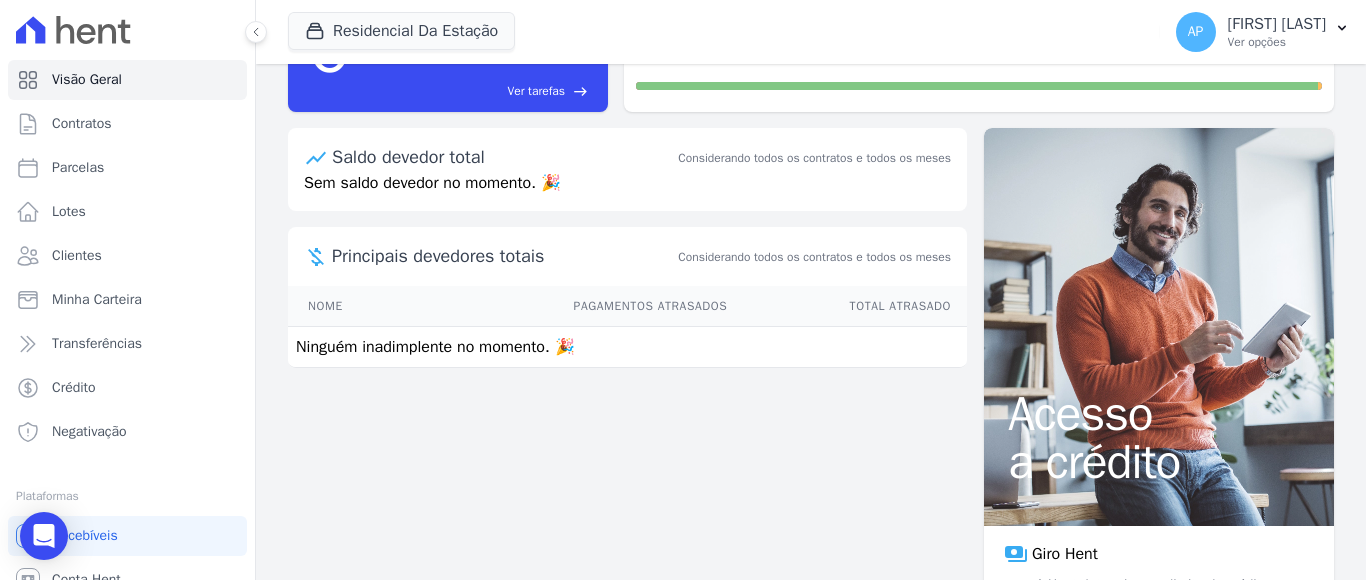 scroll, scrollTop: 0, scrollLeft: 0, axis: both 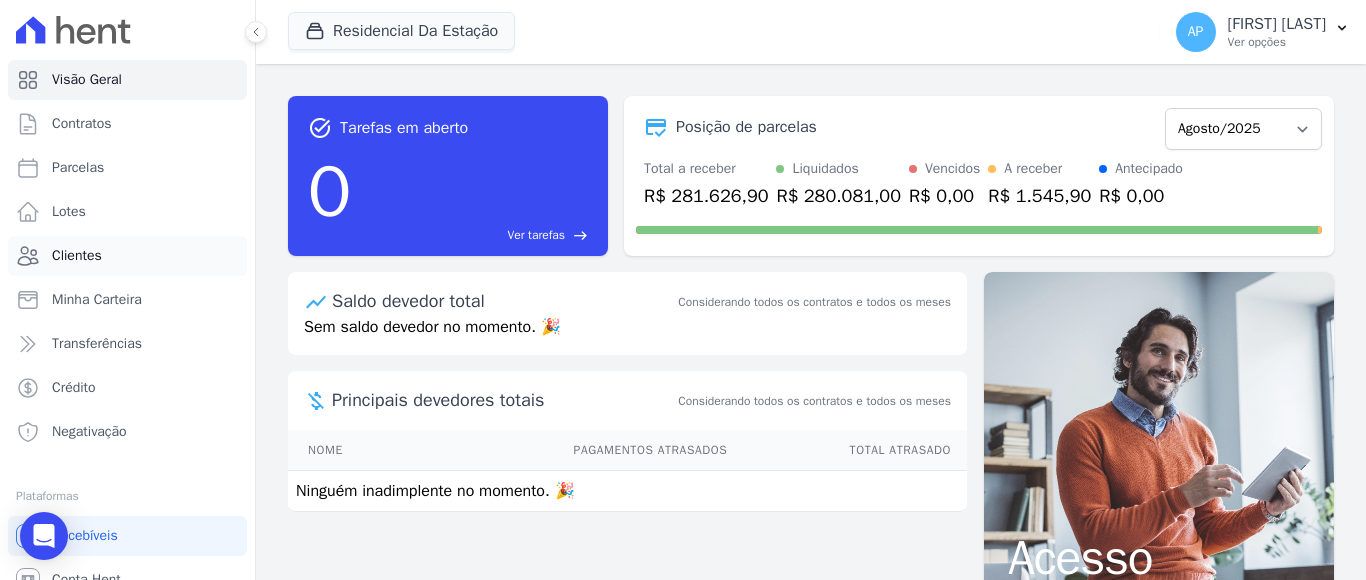 click on "Clientes" at bounding box center (77, 256) 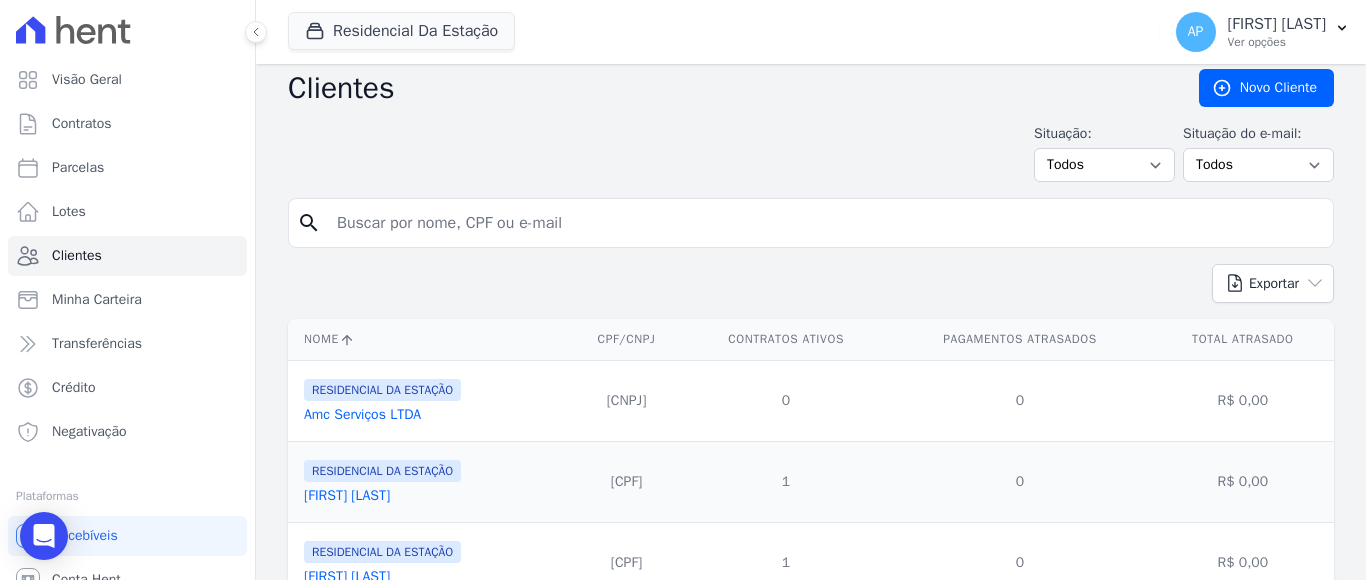 scroll, scrollTop: 0, scrollLeft: 0, axis: both 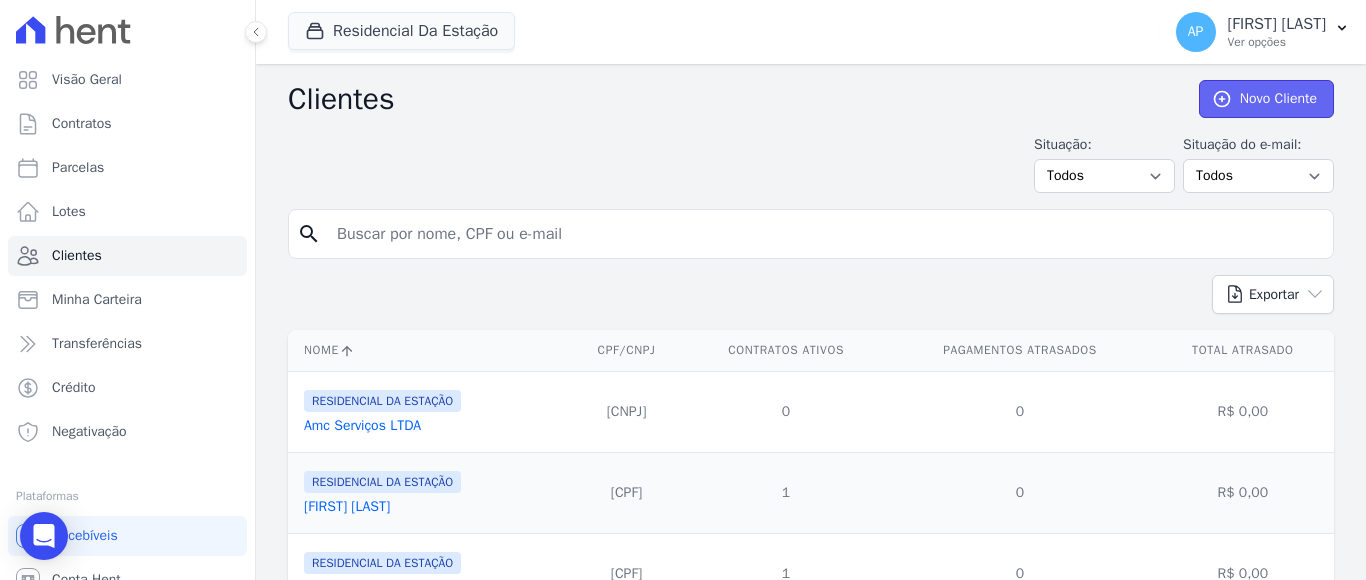 click on "Novo Cliente" at bounding box center (1266, 99) 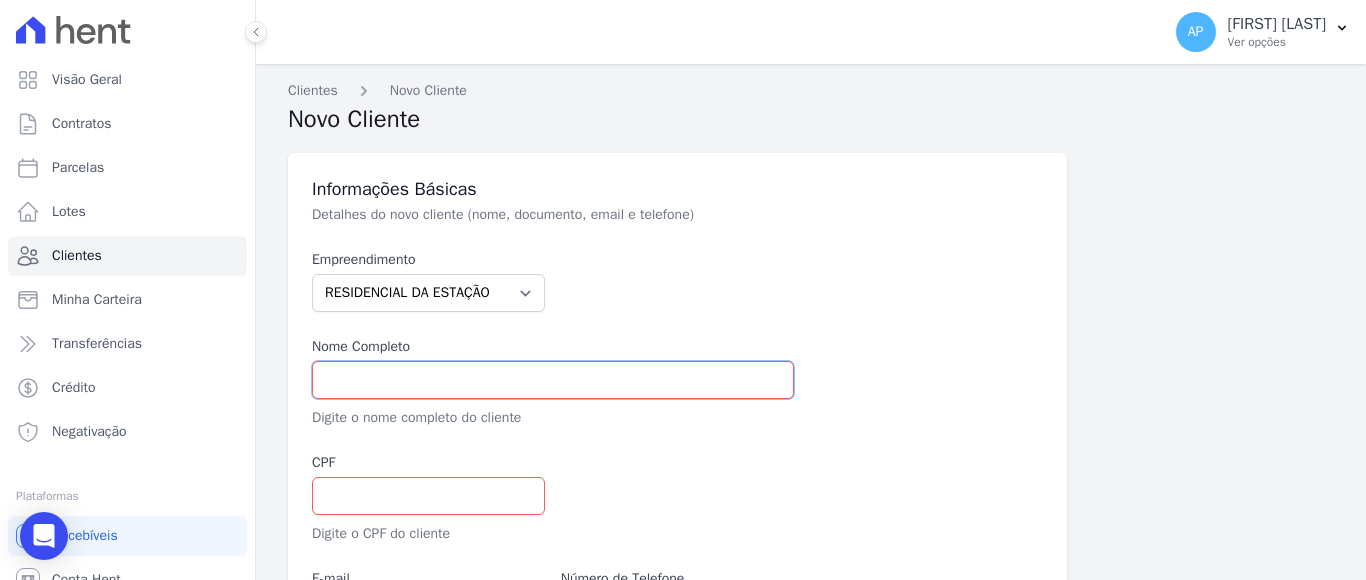 click at bounding box center (553, 380) 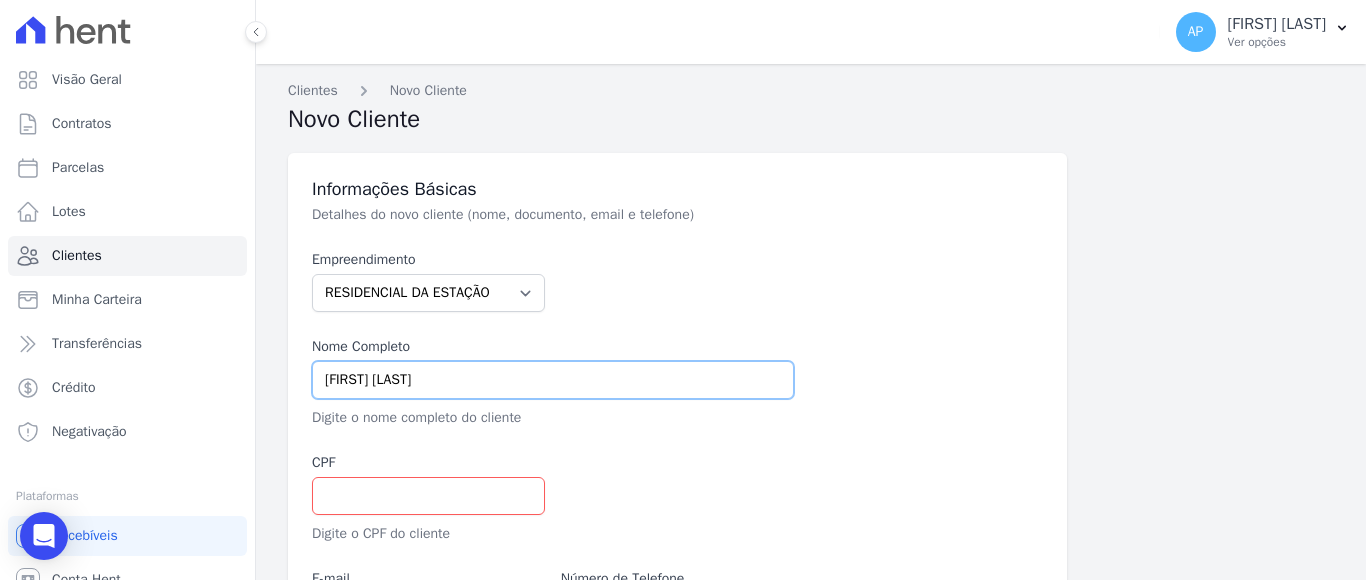type on "[FIRST] [LAST]" 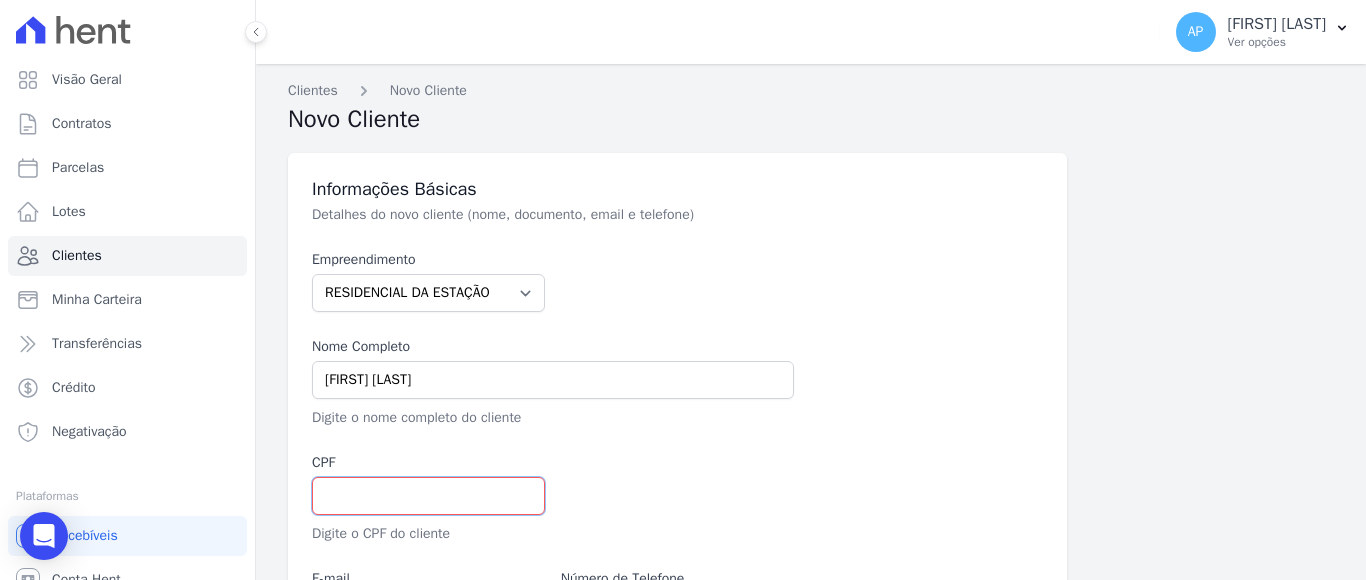 click at bounding box center [428, 496] 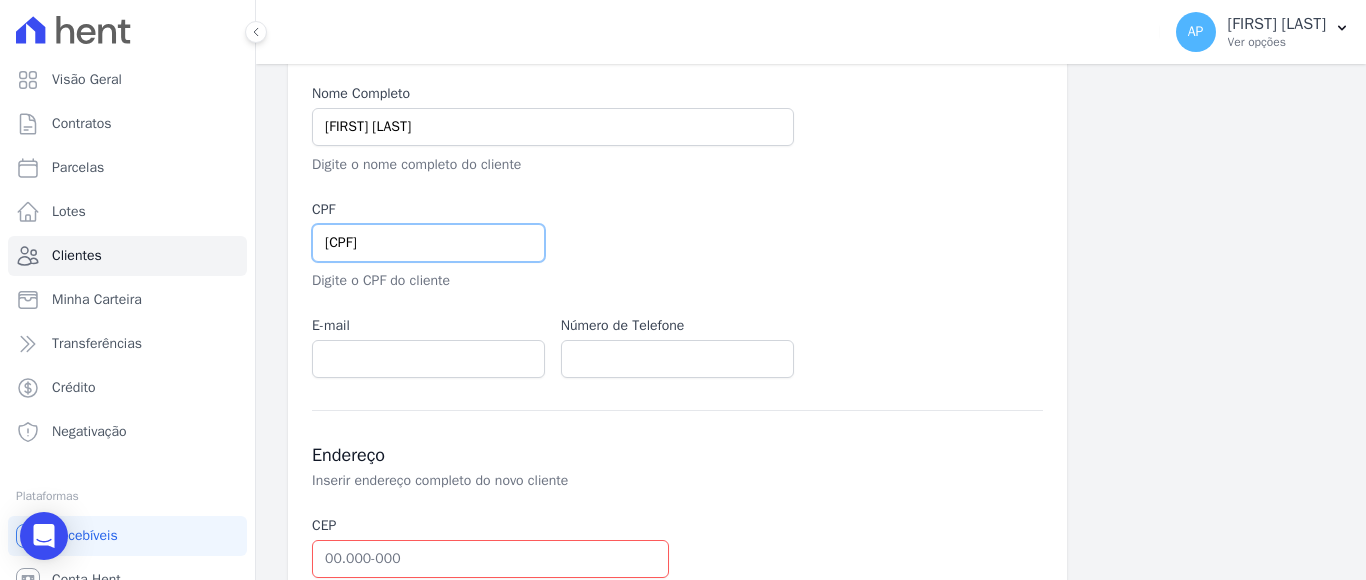 scroll, scrollTop: 300, scrollLeft: 0, axis: vertical 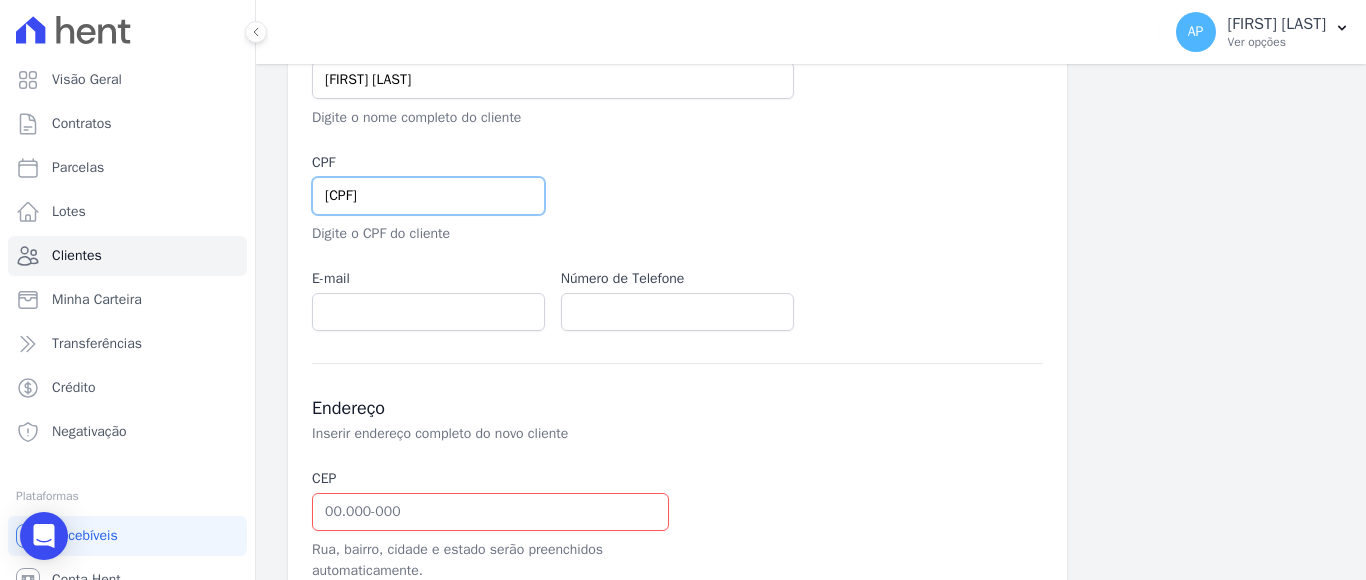 type on "[CPF]" 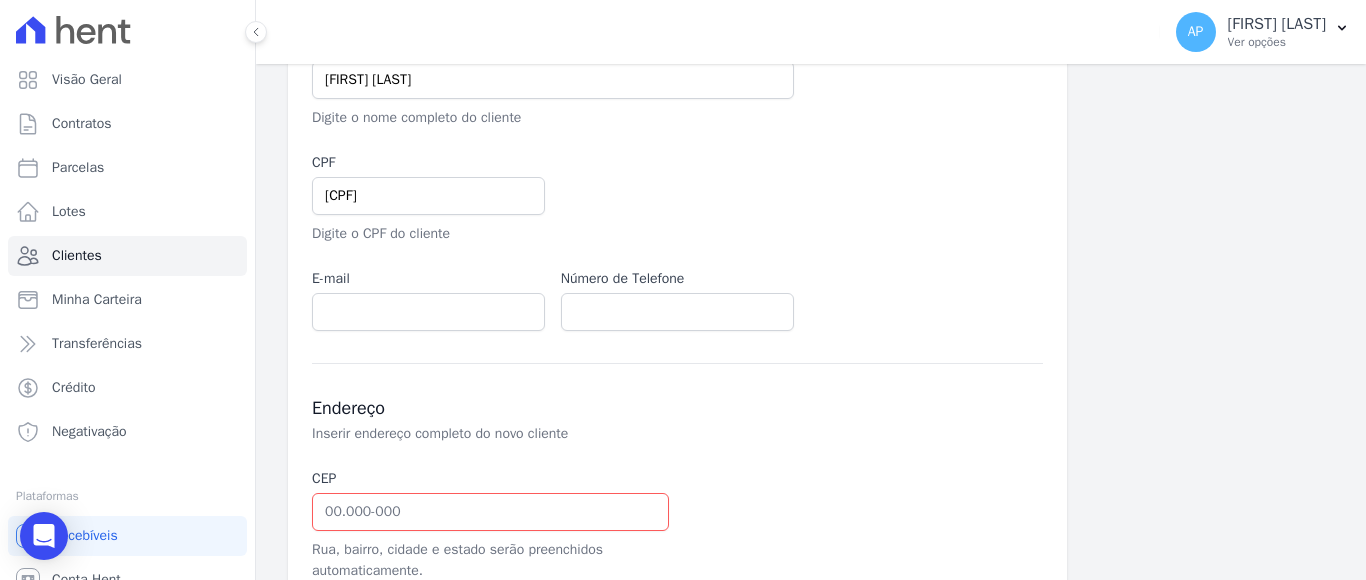 click on "Número de Telefone" at bounding box center (677, 278) 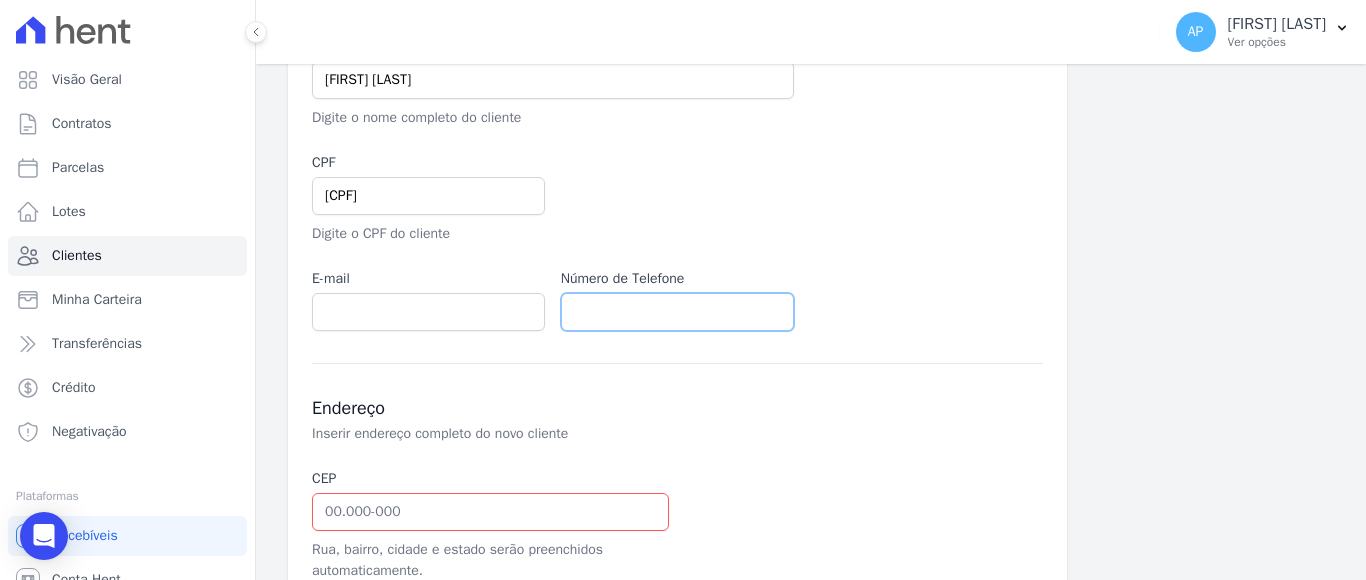click at bounding box center [677, 312] 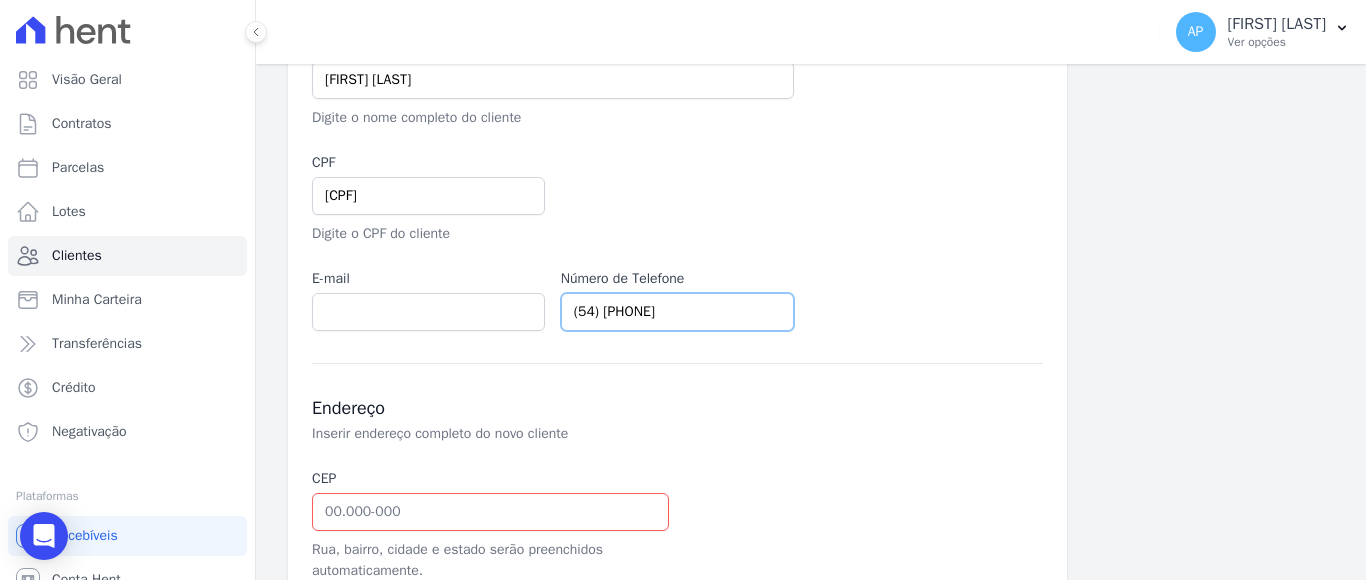 type on "(54) [PHONE]" 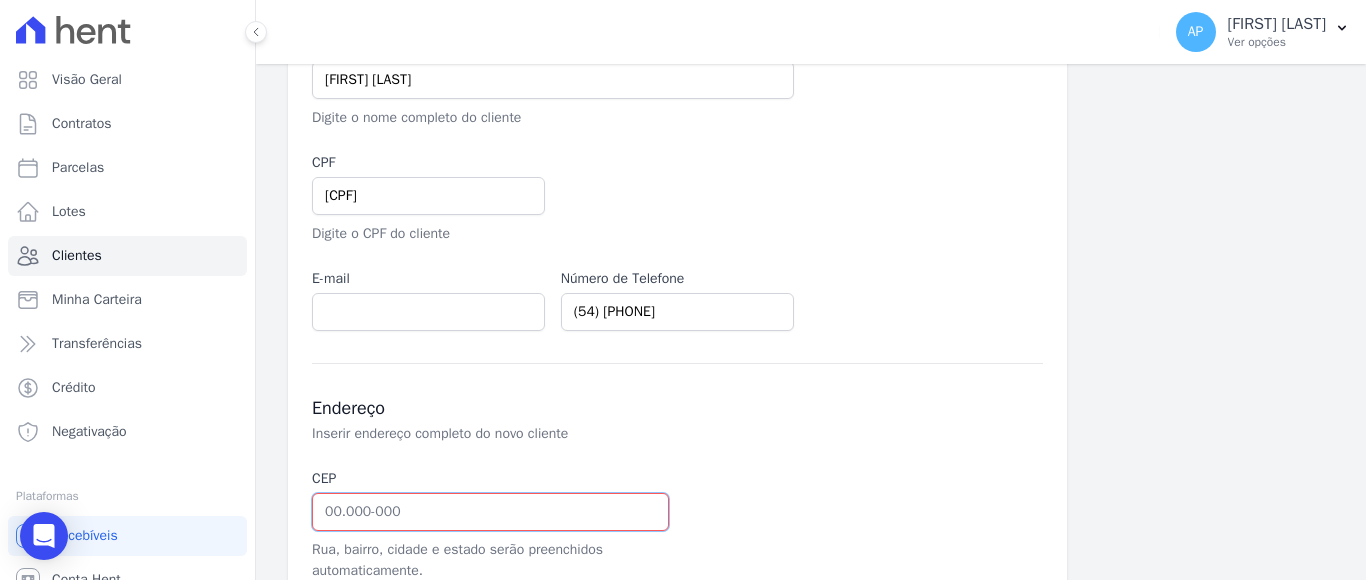 click at bounding box center [490, 512] 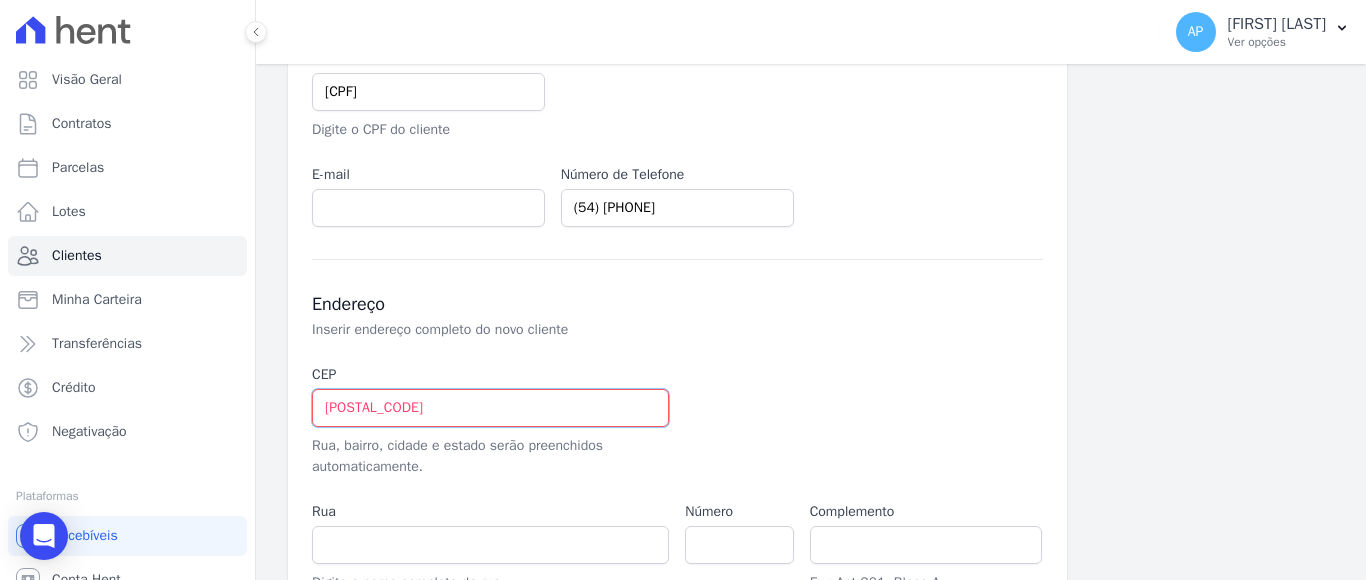 scroll, scrollTop: 600, scrollLeft: 0, axis: vertical 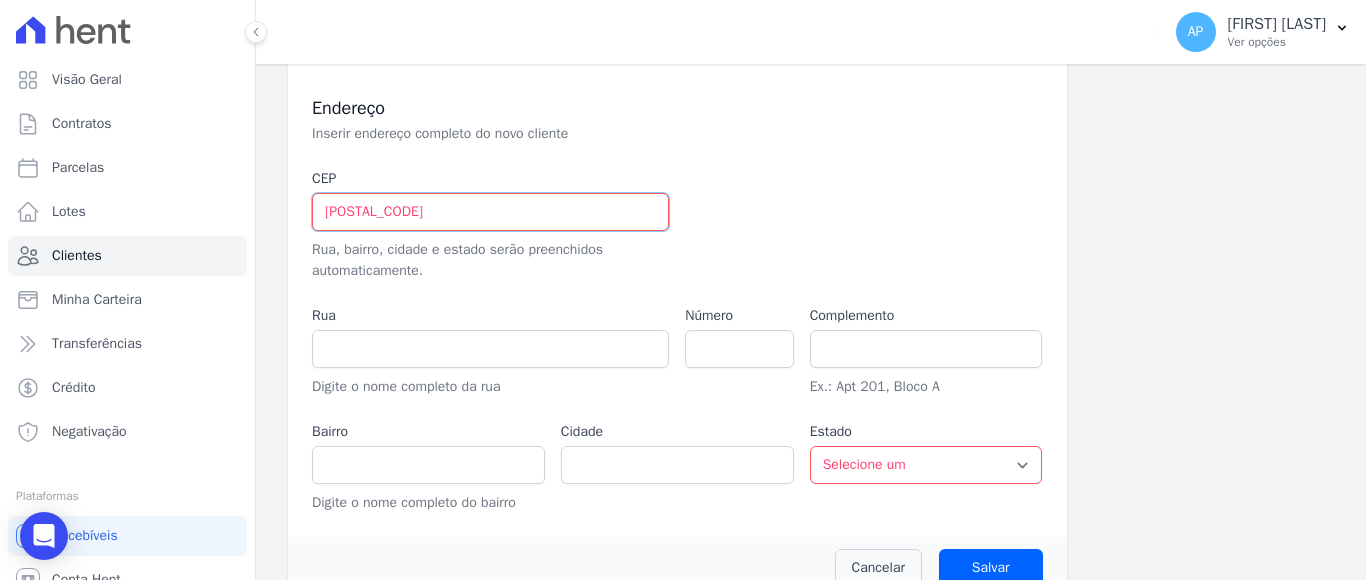 type on "[POSTAL_CODE]" 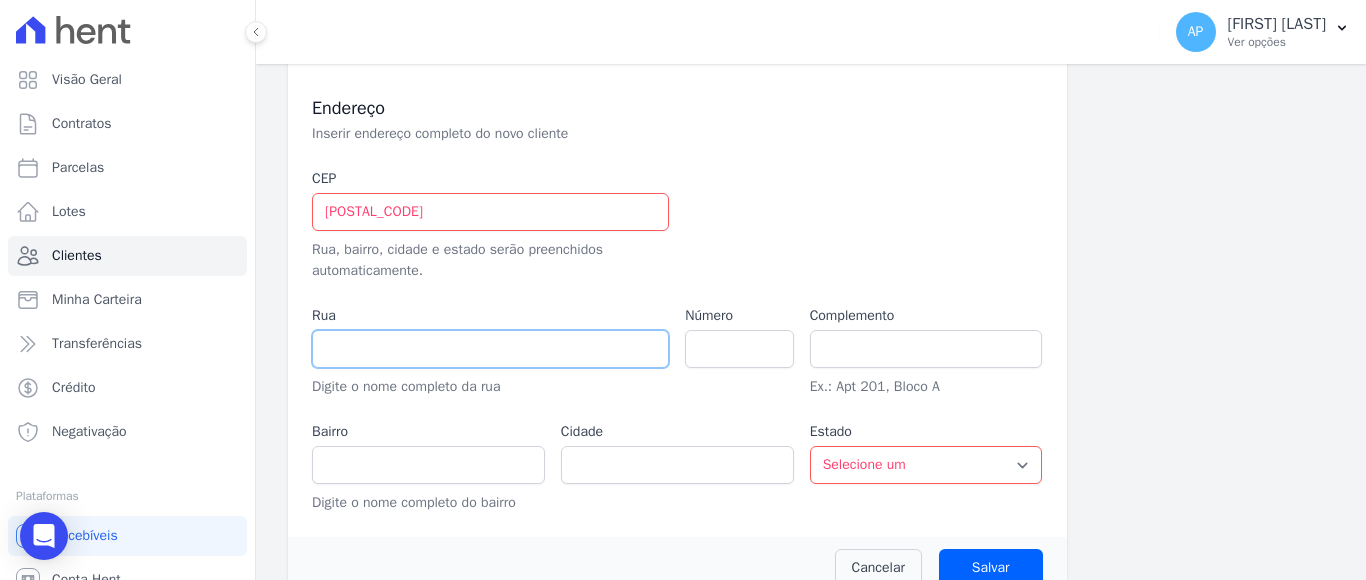 drag, startPoint x: 416, startPoint y: 348, endPoint x: 425, endPoint y: 356, distance: 12.0415945 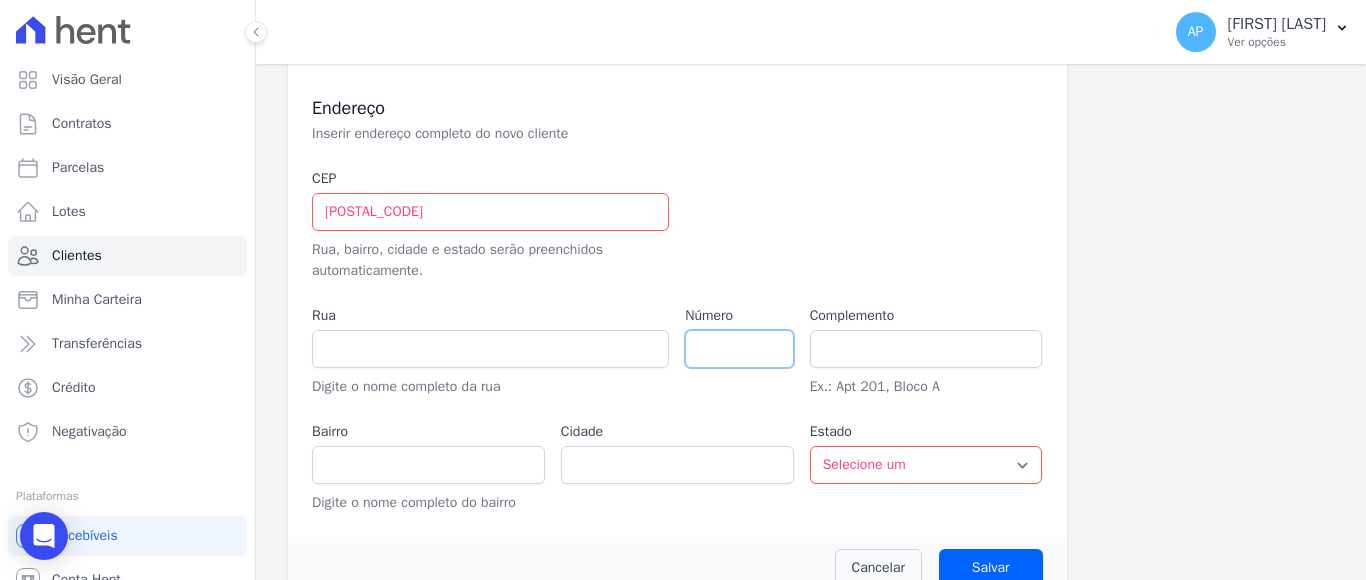type 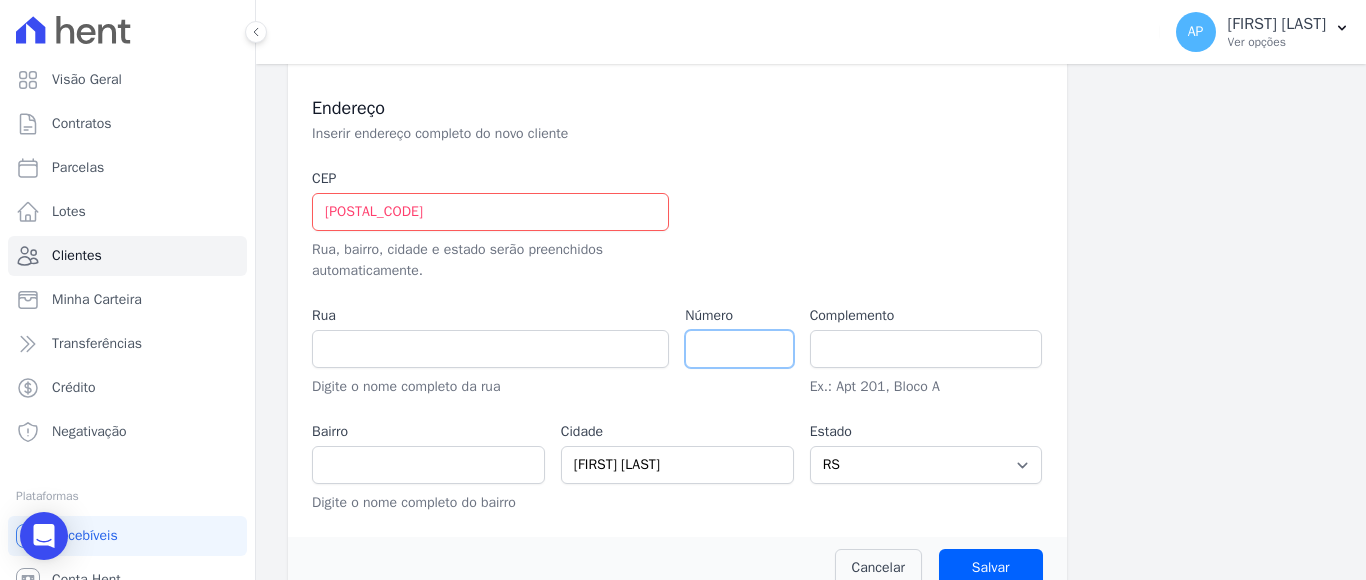 click at bounding box center (739, 349) 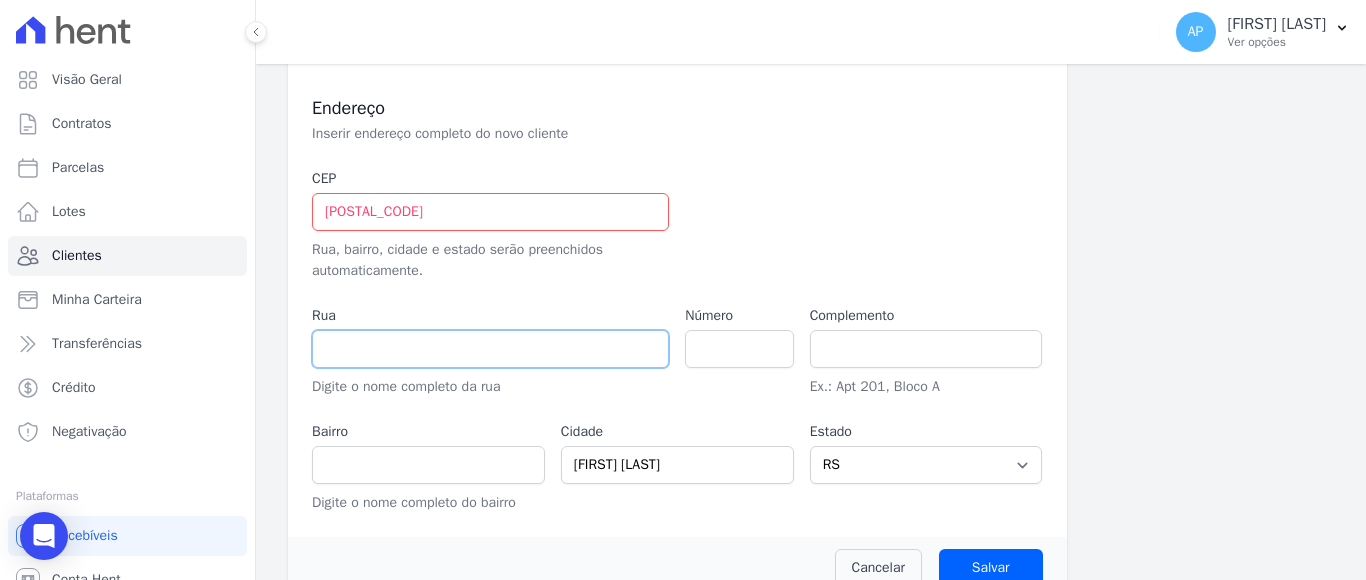 click at bounding box center [490, 349] 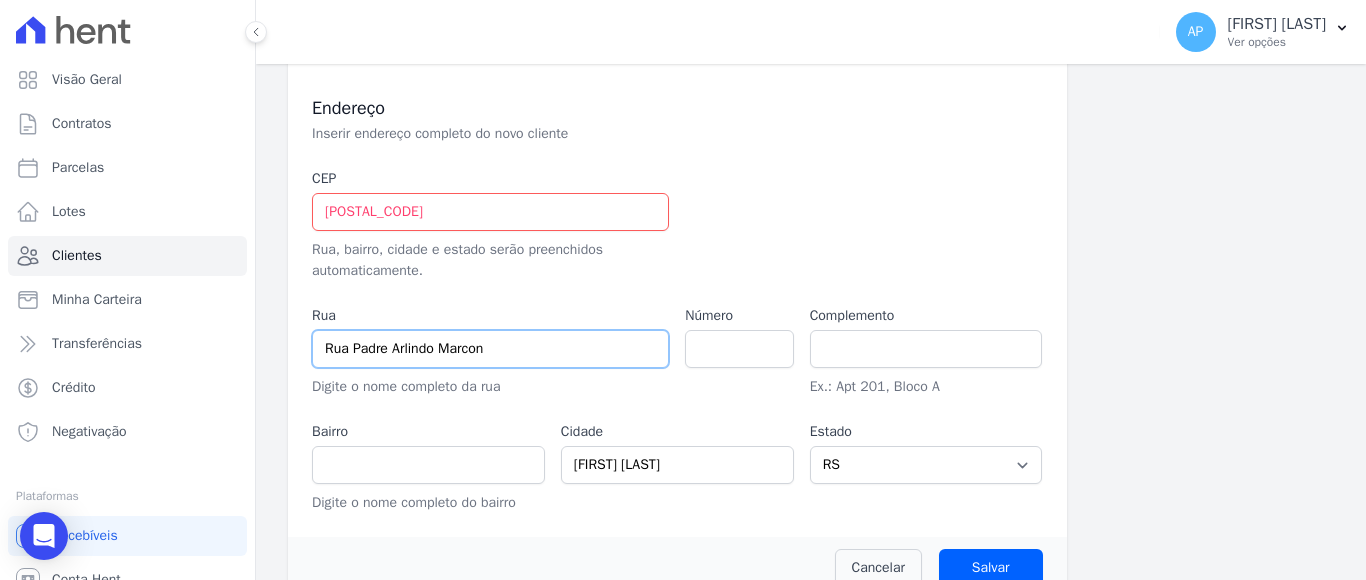 type on "Rua Padre Arlindo Marcon" 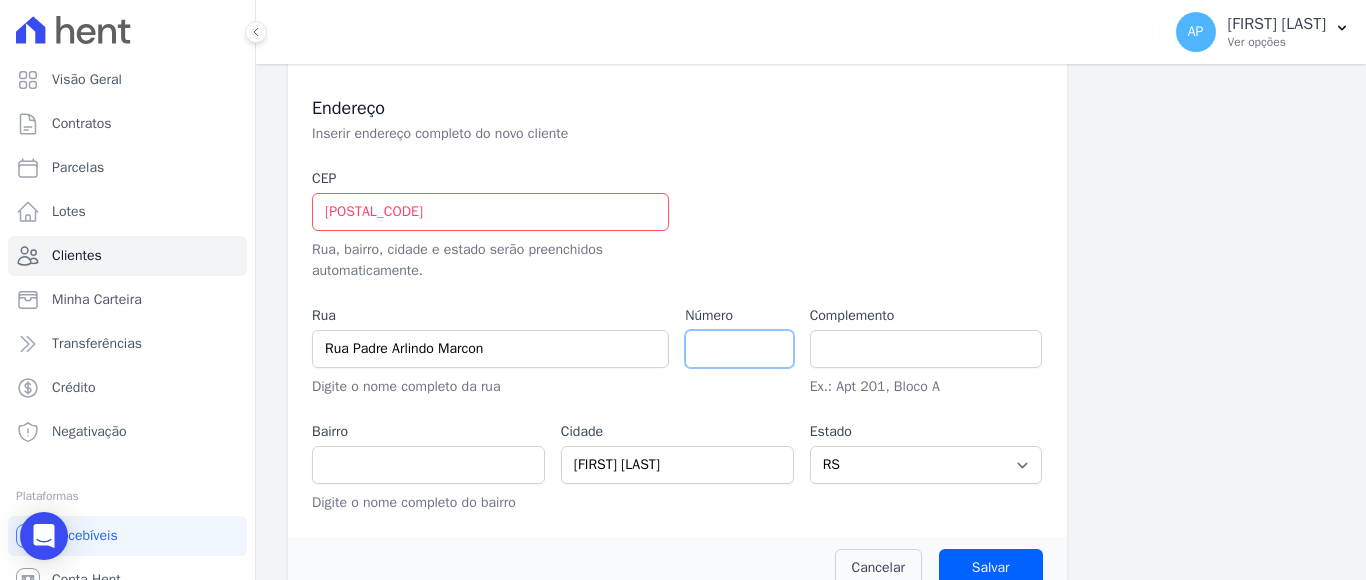 click at bounding box center [739, 349] 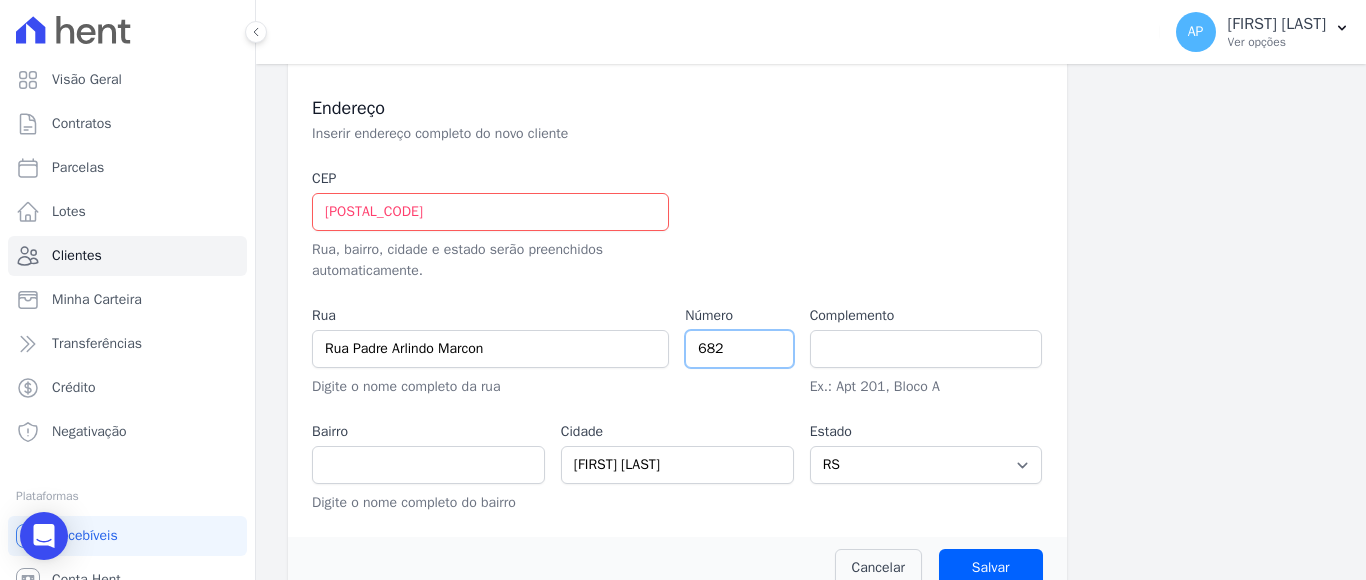 type on "682" 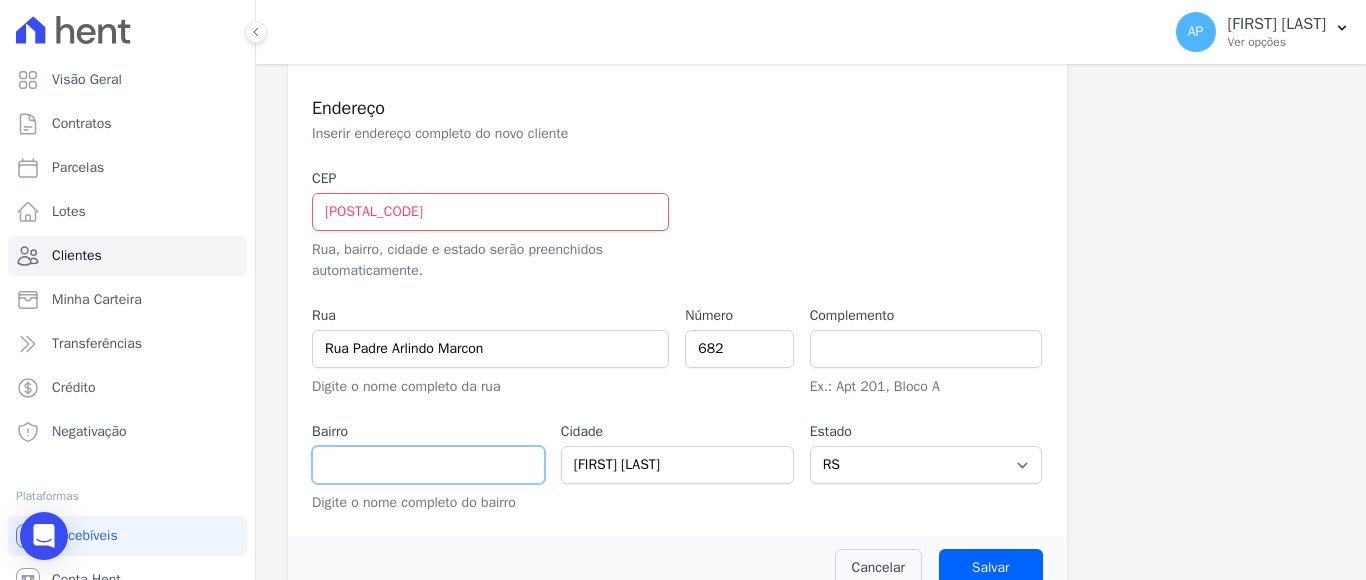 click at bounding box center (428, 465) 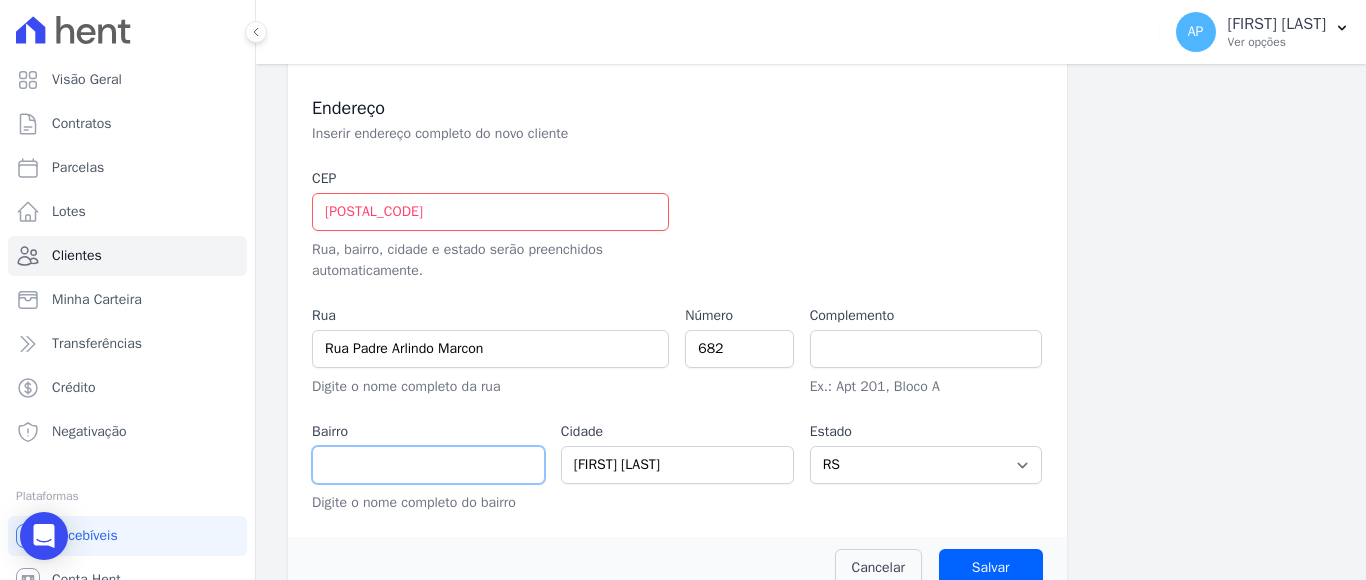 type on "Triângulo" 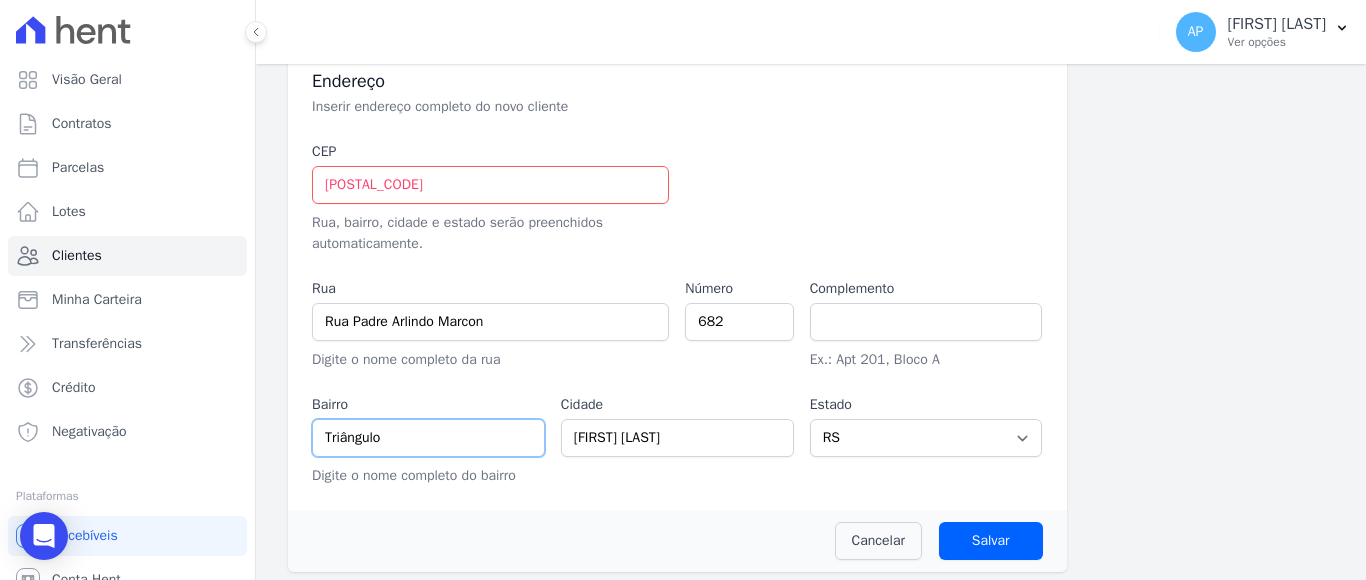 scroll, scrollTop: 635, scrollLeft: 0, axis: vertical 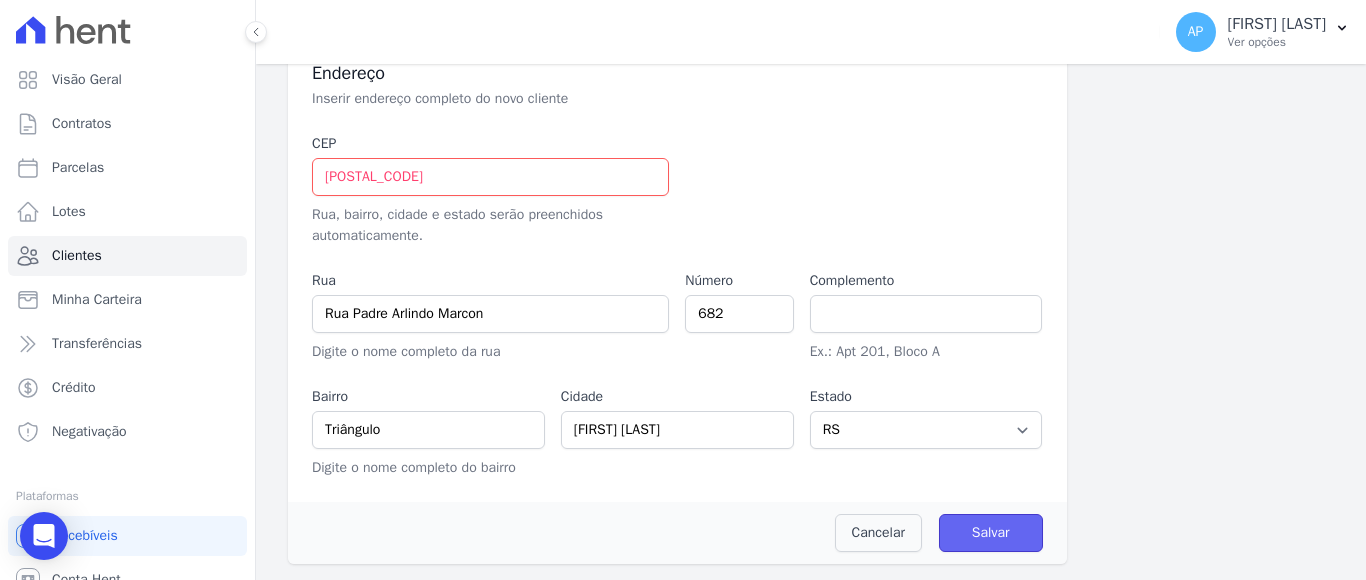 click on "Salvar" at bounding box center (991, 533) 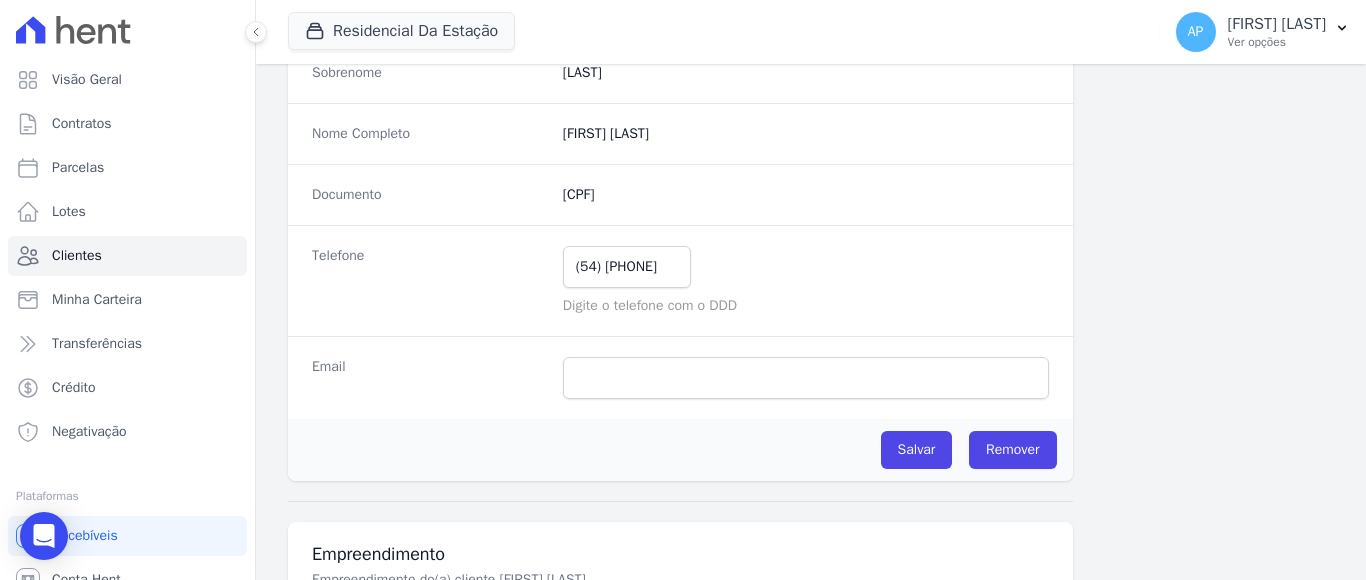 scroll, scrollTop: 232, scrollLeft: 0, axis: vertical 